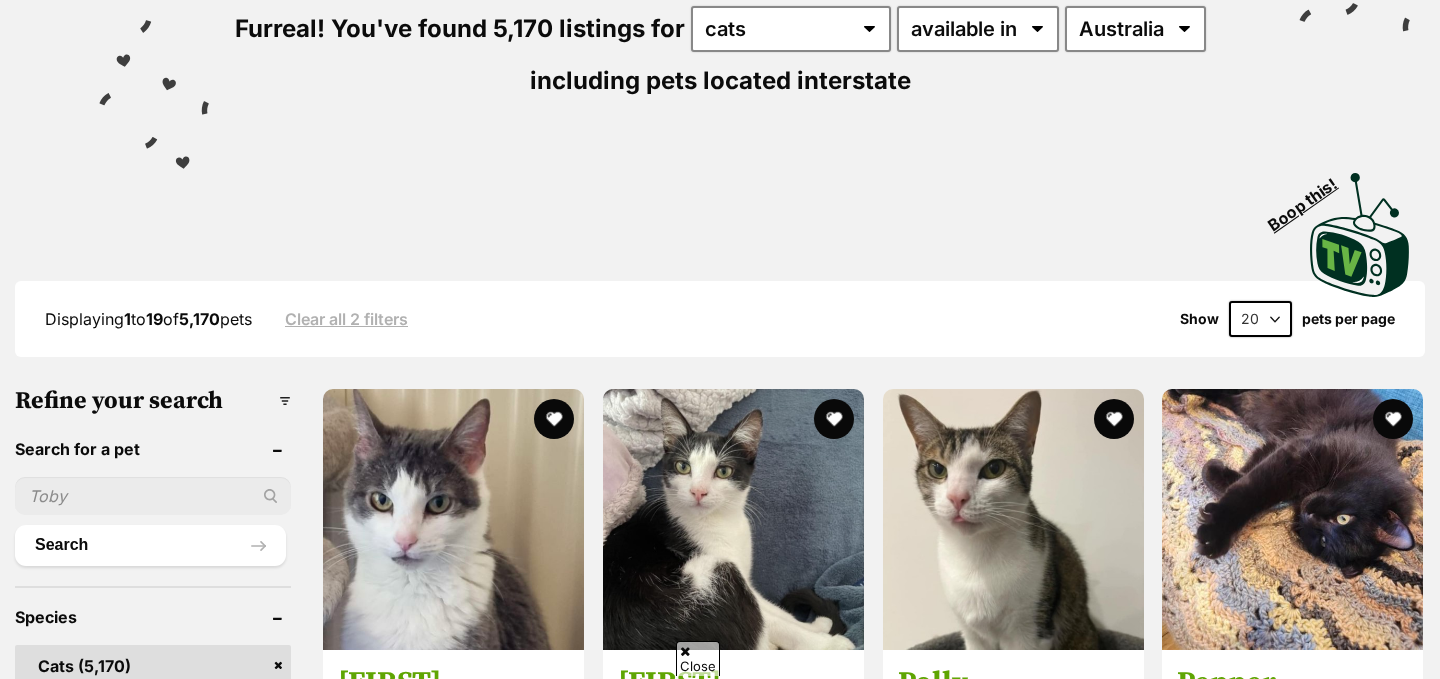 scroll, scrollTop: 299, scrollLeft: 0, axis: vertical 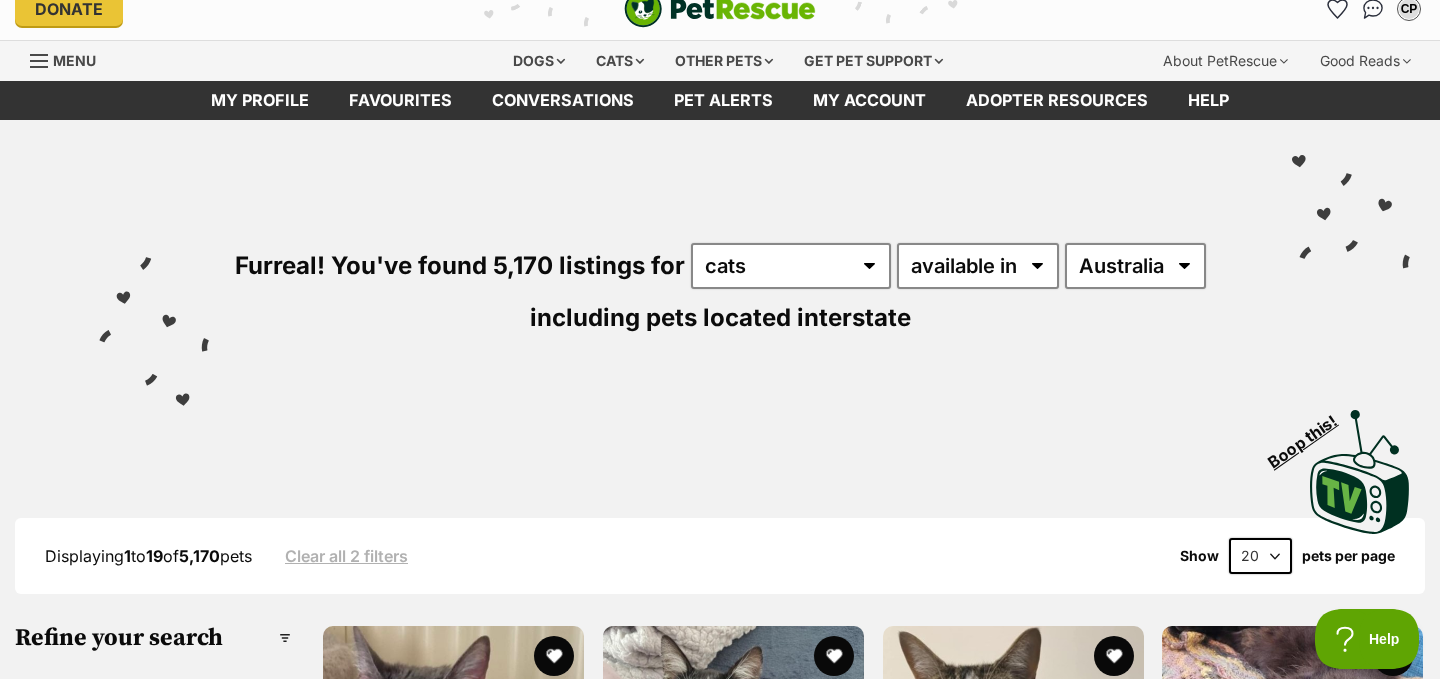 click on "including pets located interstate" at bounding box center [720, 317] 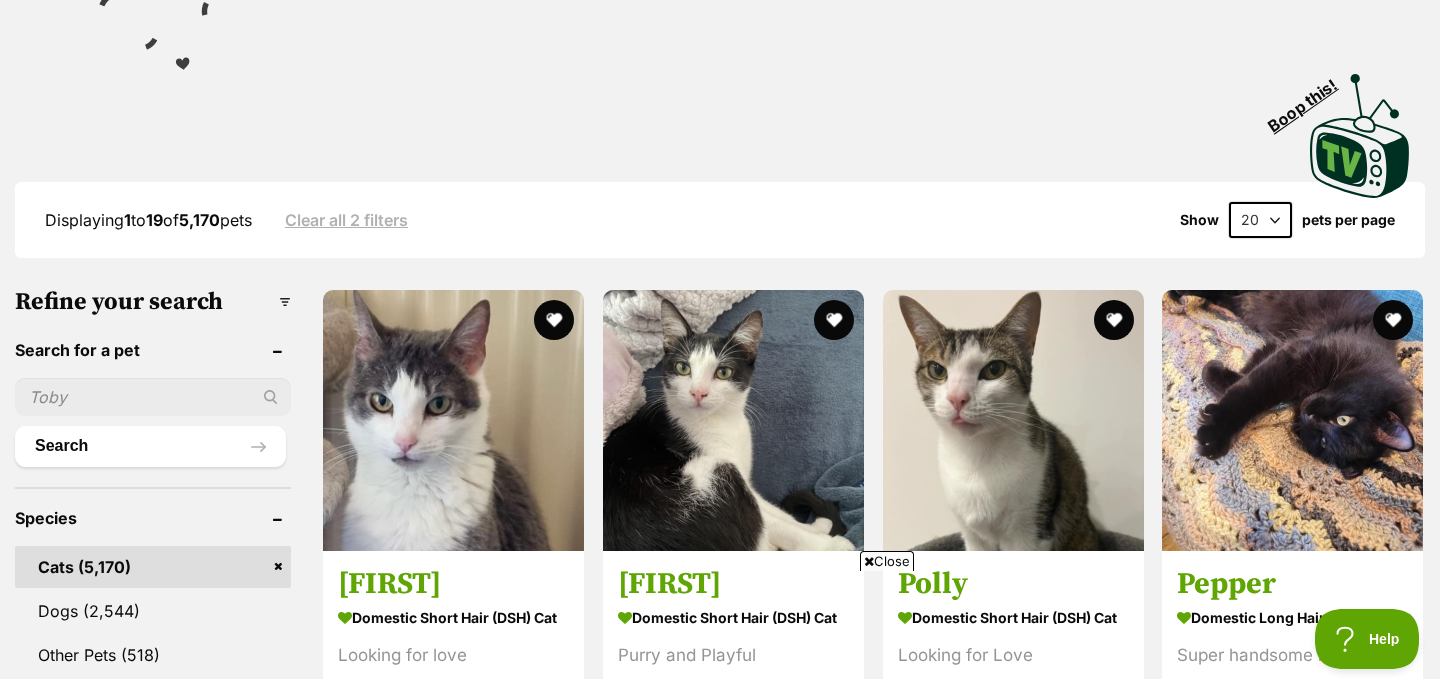 scroll, scrollTop: 373, scrollLeft: 0, axis: vertical 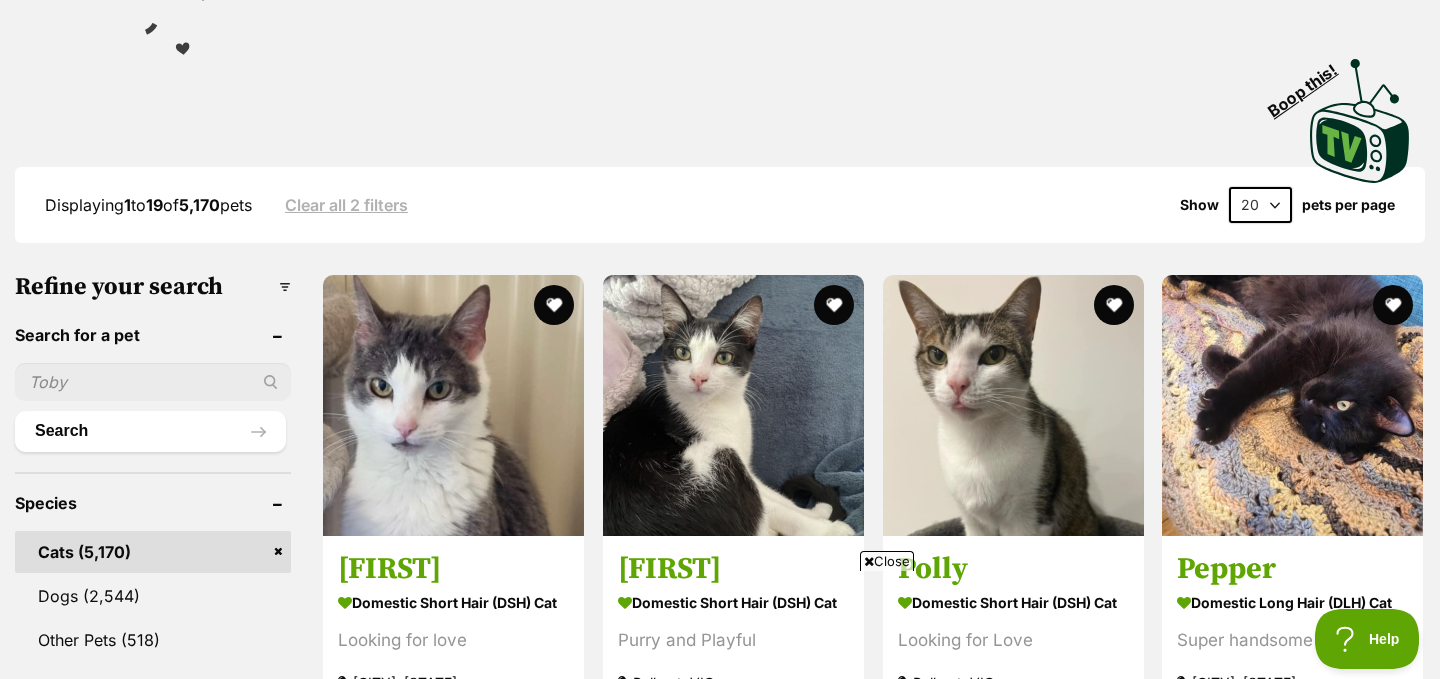 click at bounding box center [153, 382] 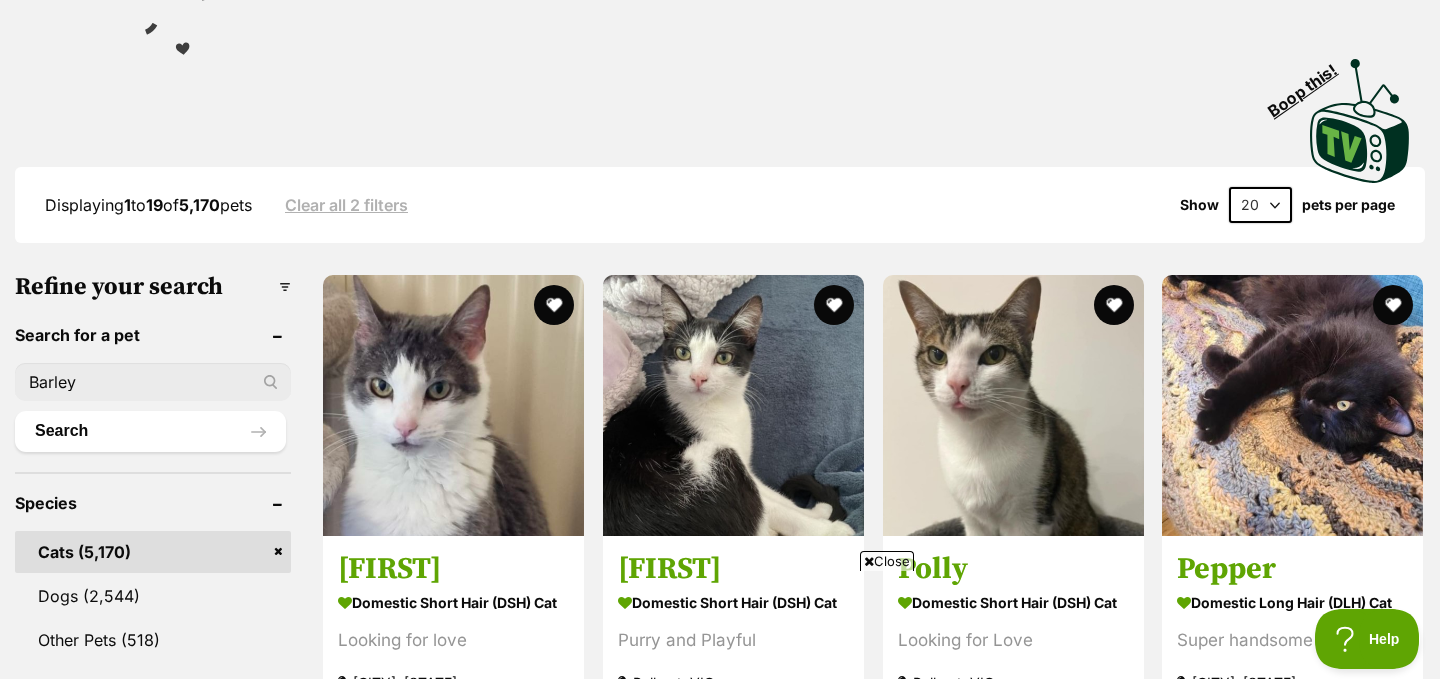 type on "Barley" 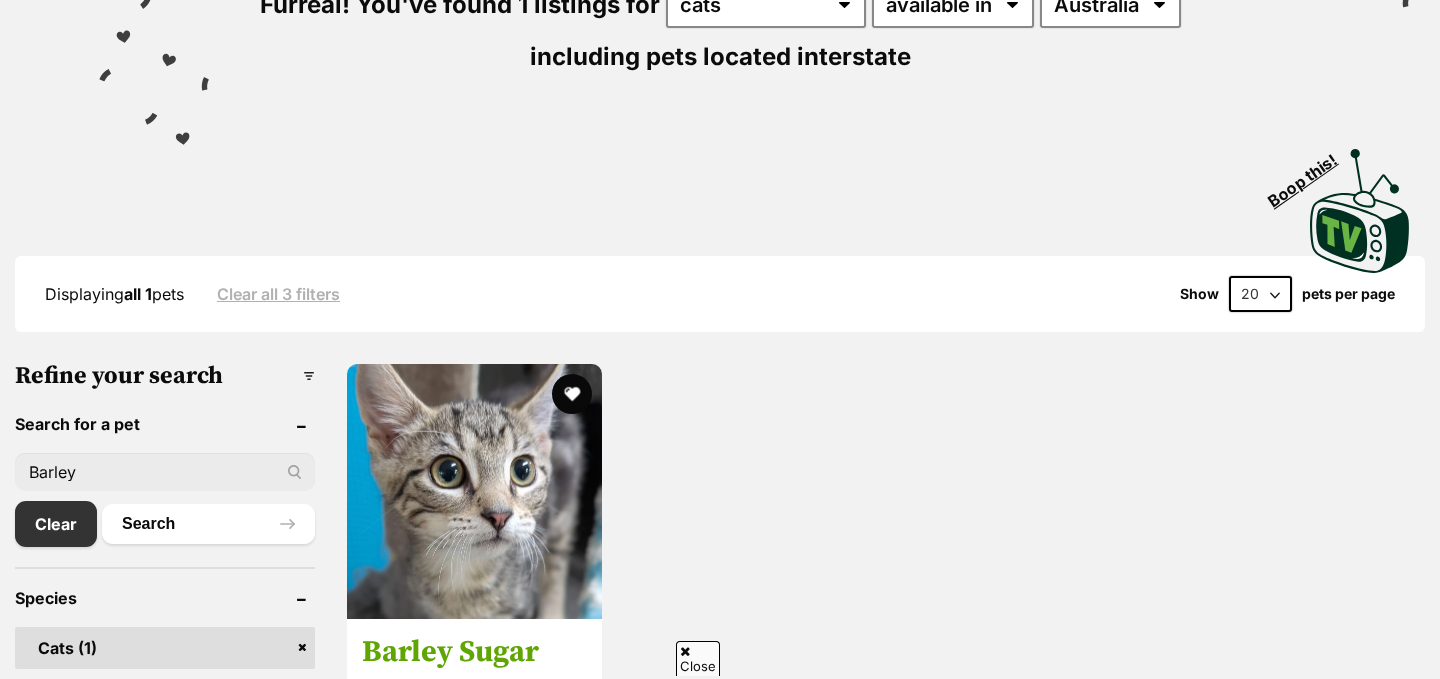 scroll, scrollTop: 0, scrollLeft: 0, axis: both 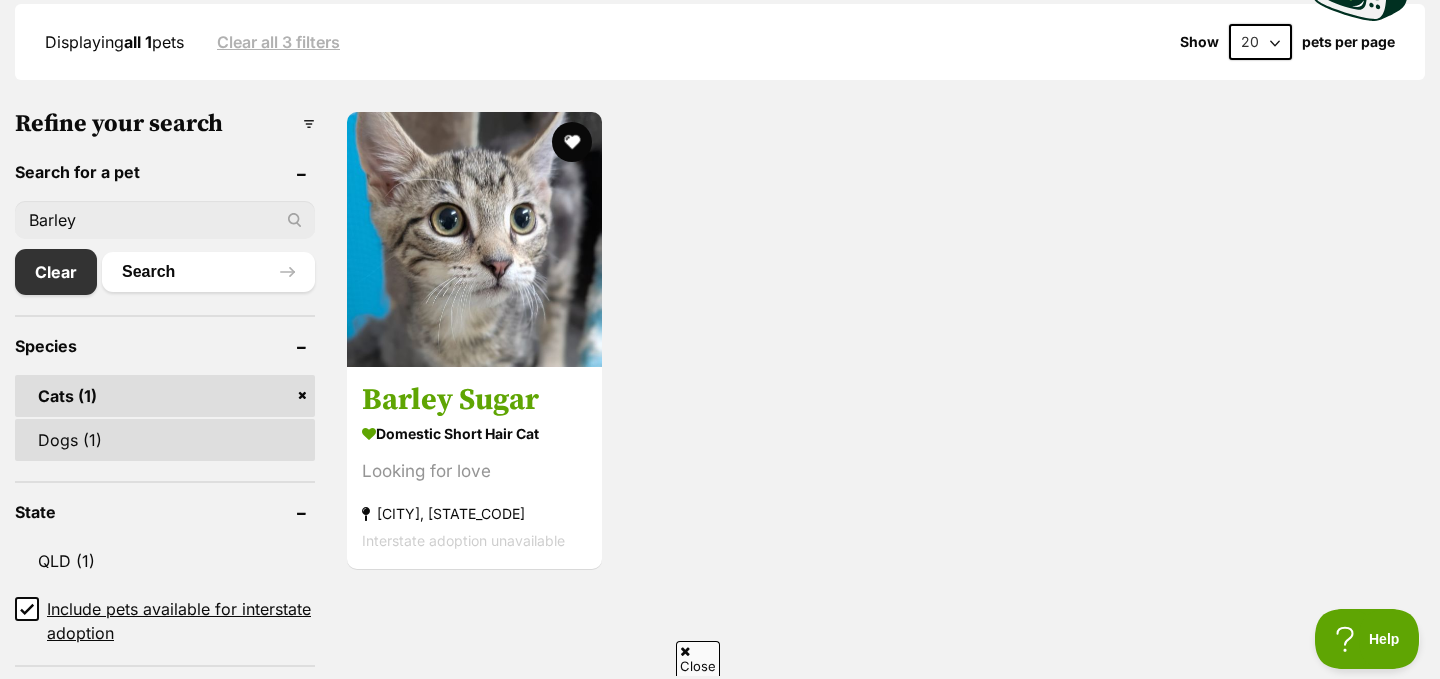 click on "Dogs (1)" at bounding box center (165, 440) 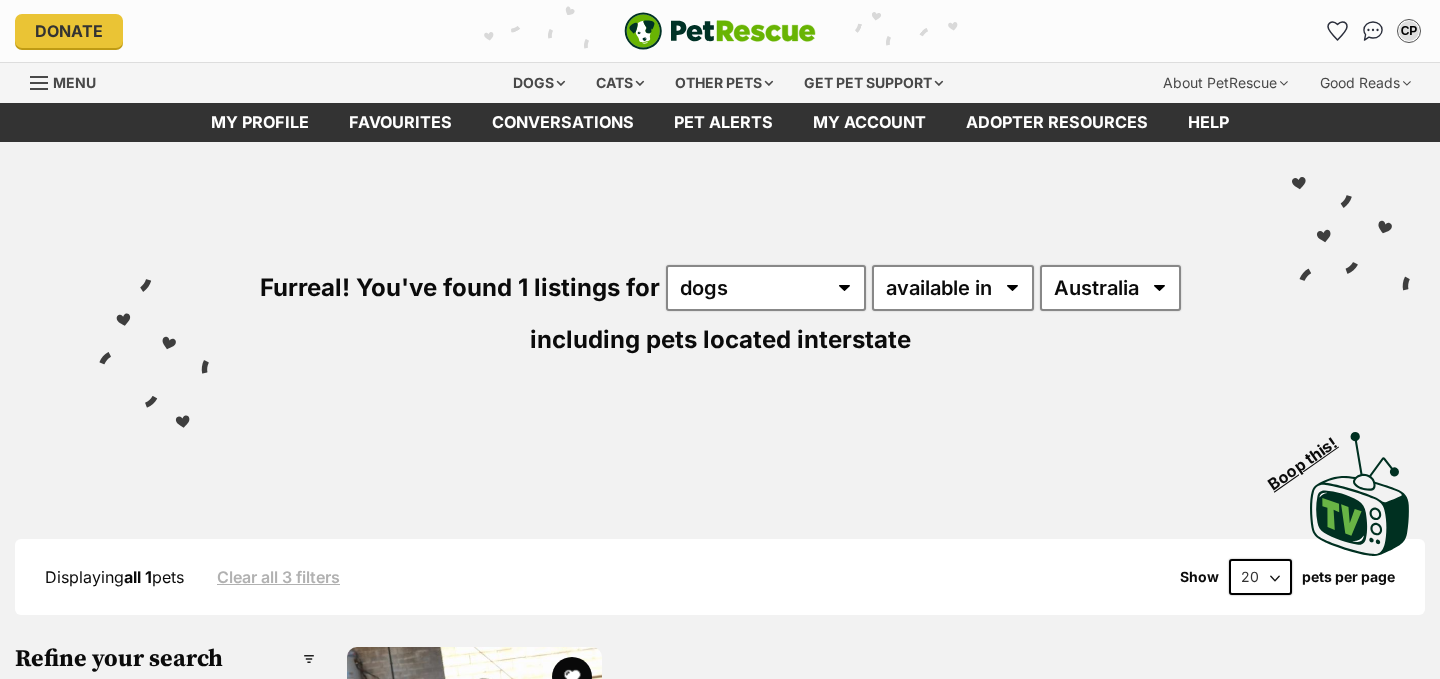 scroll, scrollTop: 0, scrollLeft: 0, axis: both 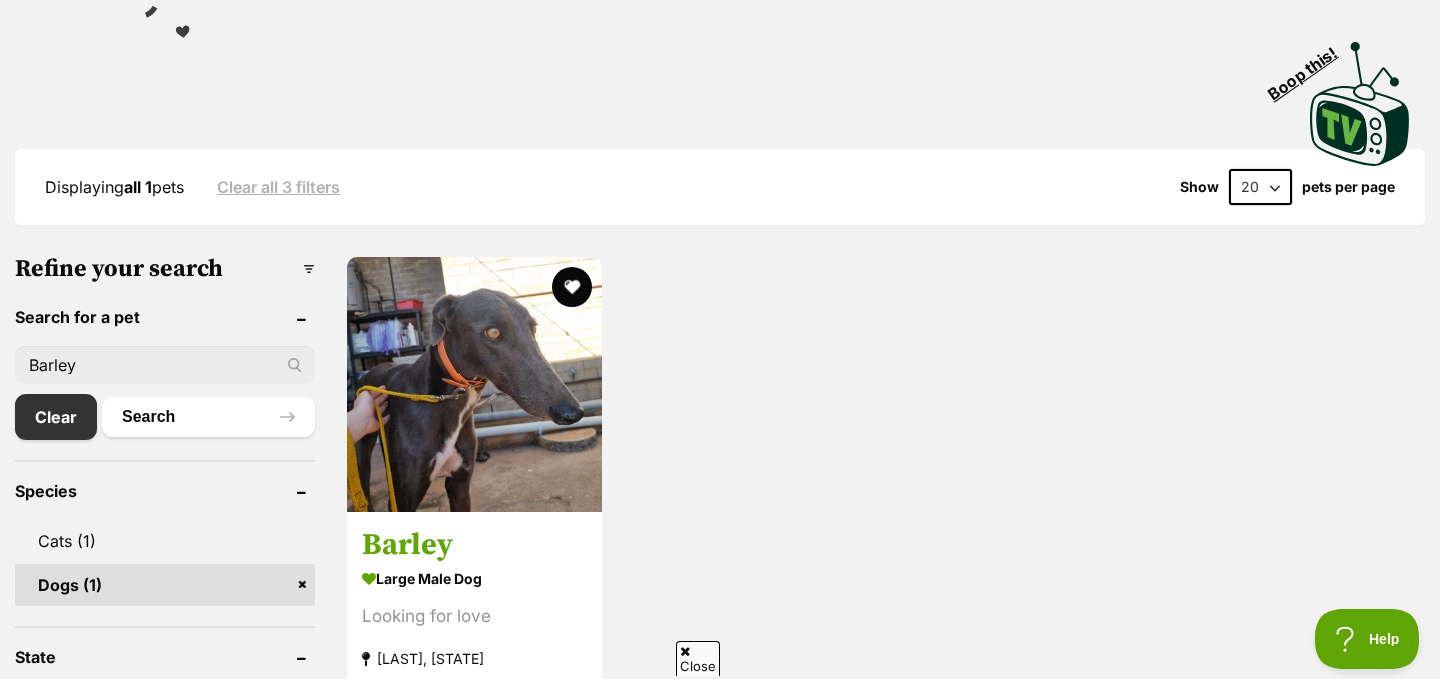 click on "Barley" at bounding box center [165, 365] 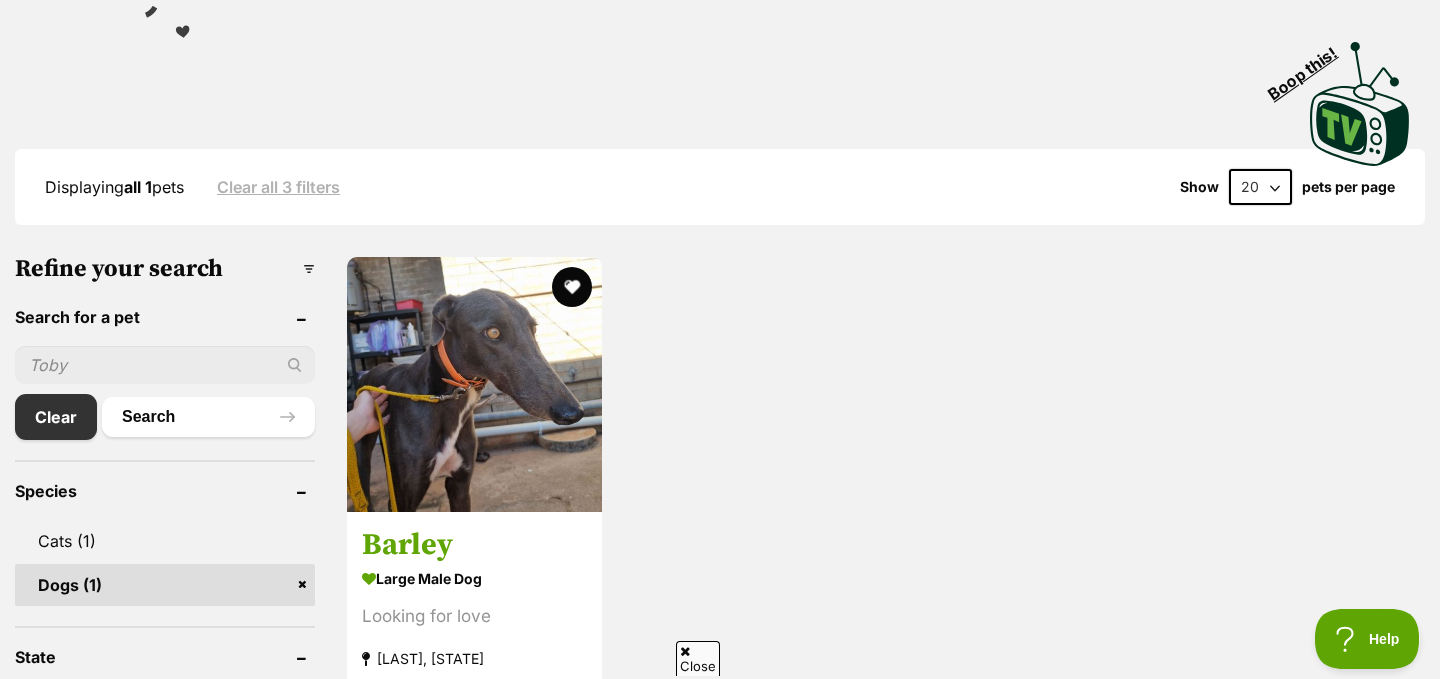 type 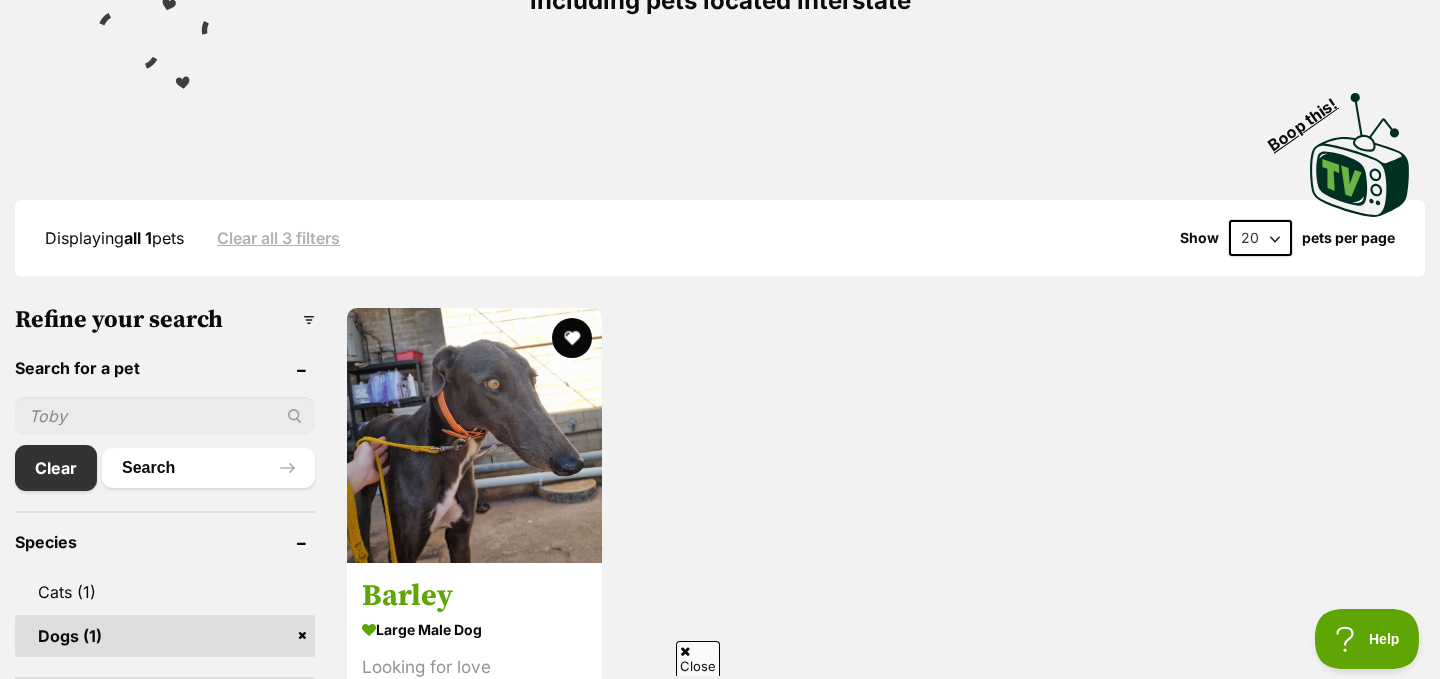 scroll, scrollTop: 100, scrollLeft: 0, axis: vertical 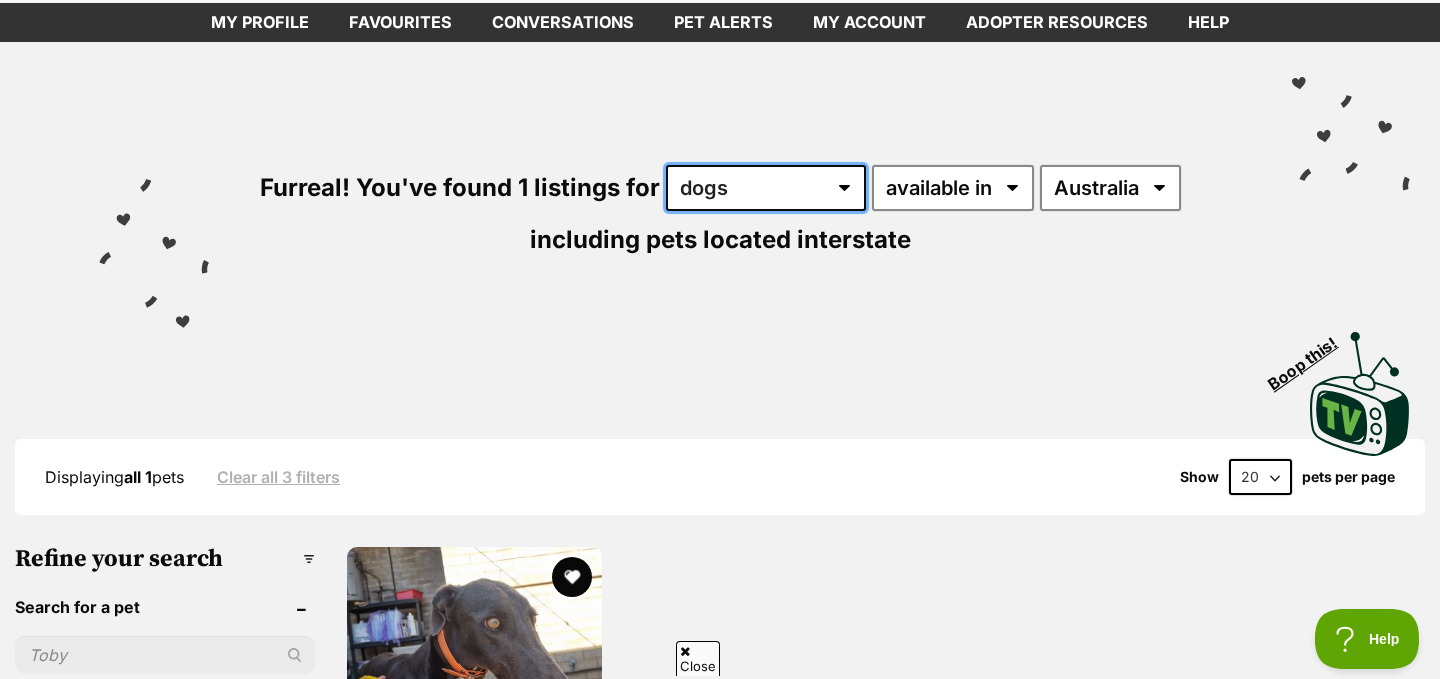 click on "any type of pet
cats
dogs" at bounding box center [766, 188] 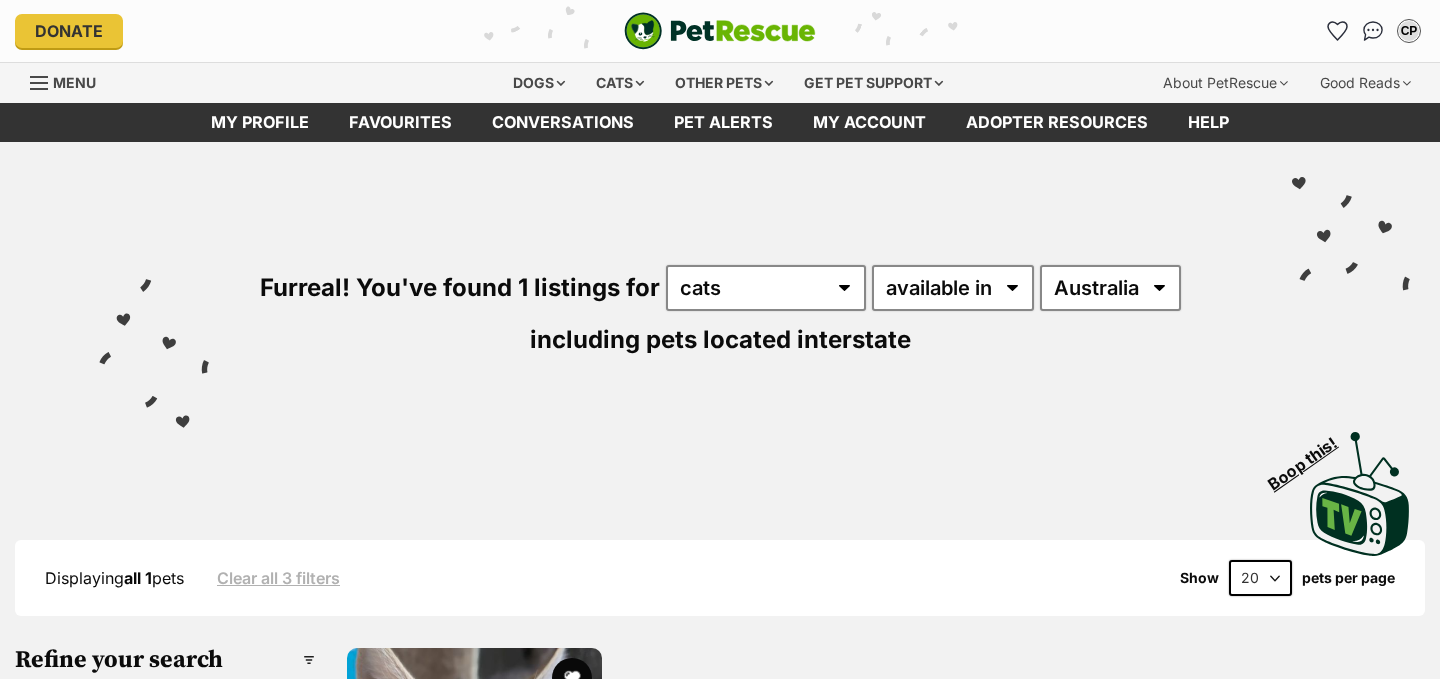 scroll, scrollTop: 0, scrollLeft: 0, axis: both 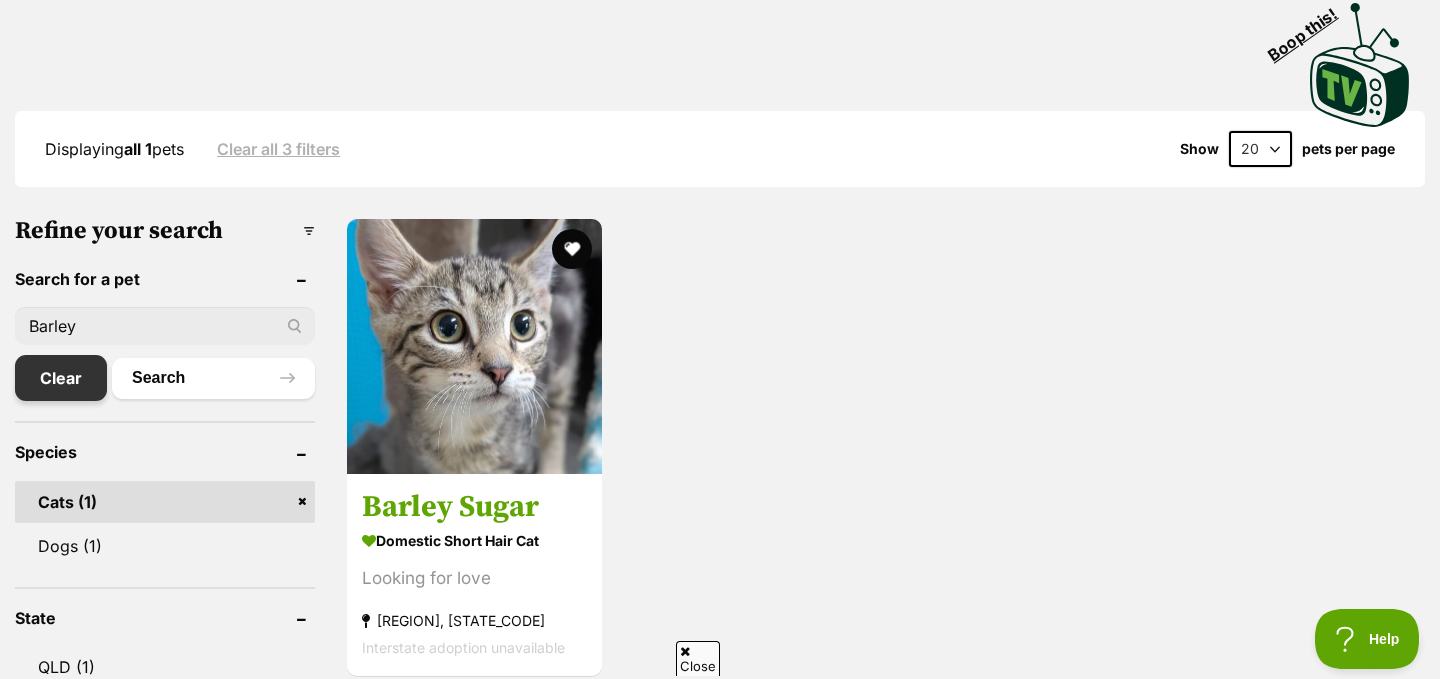 click on "Clear" at bounding box center (61, 378) 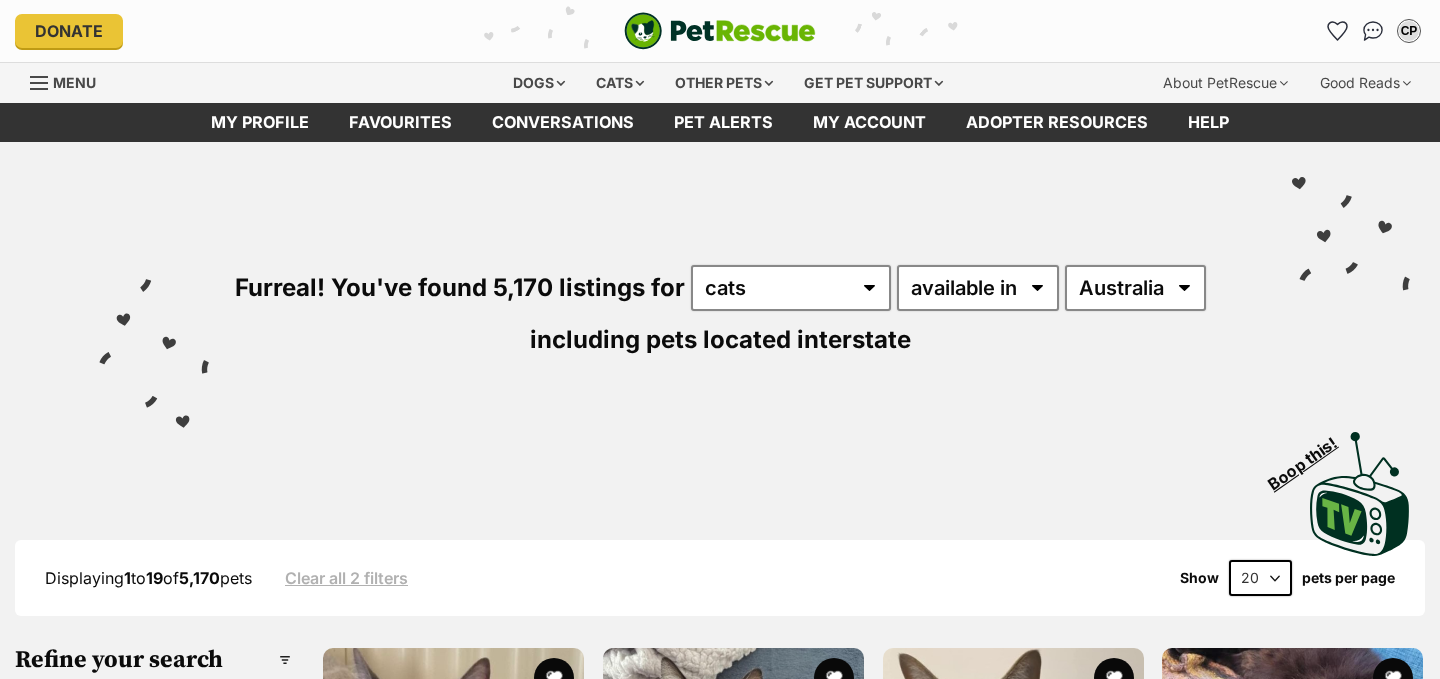 scroll, scrollTop: 0, scrollLeft: 0, axis: both 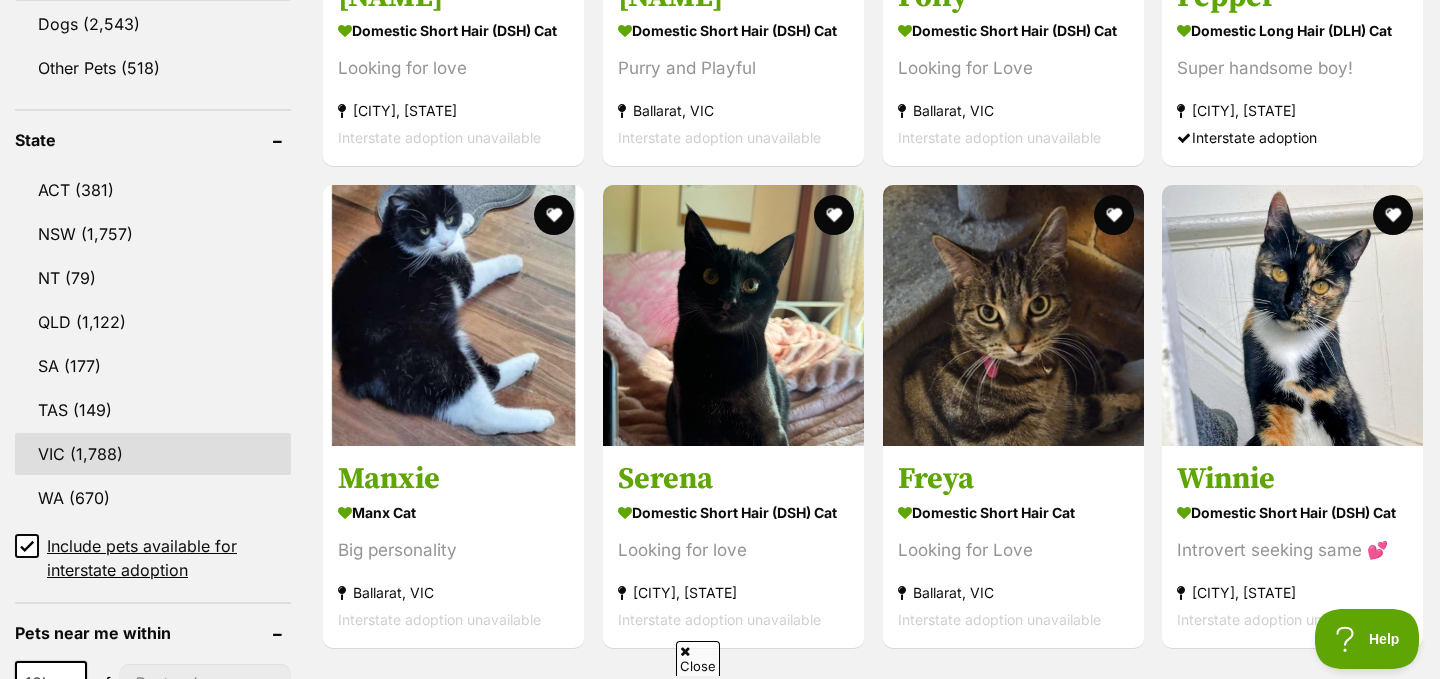 click on "VIC (1,788)" at bounding box center (153, 454) 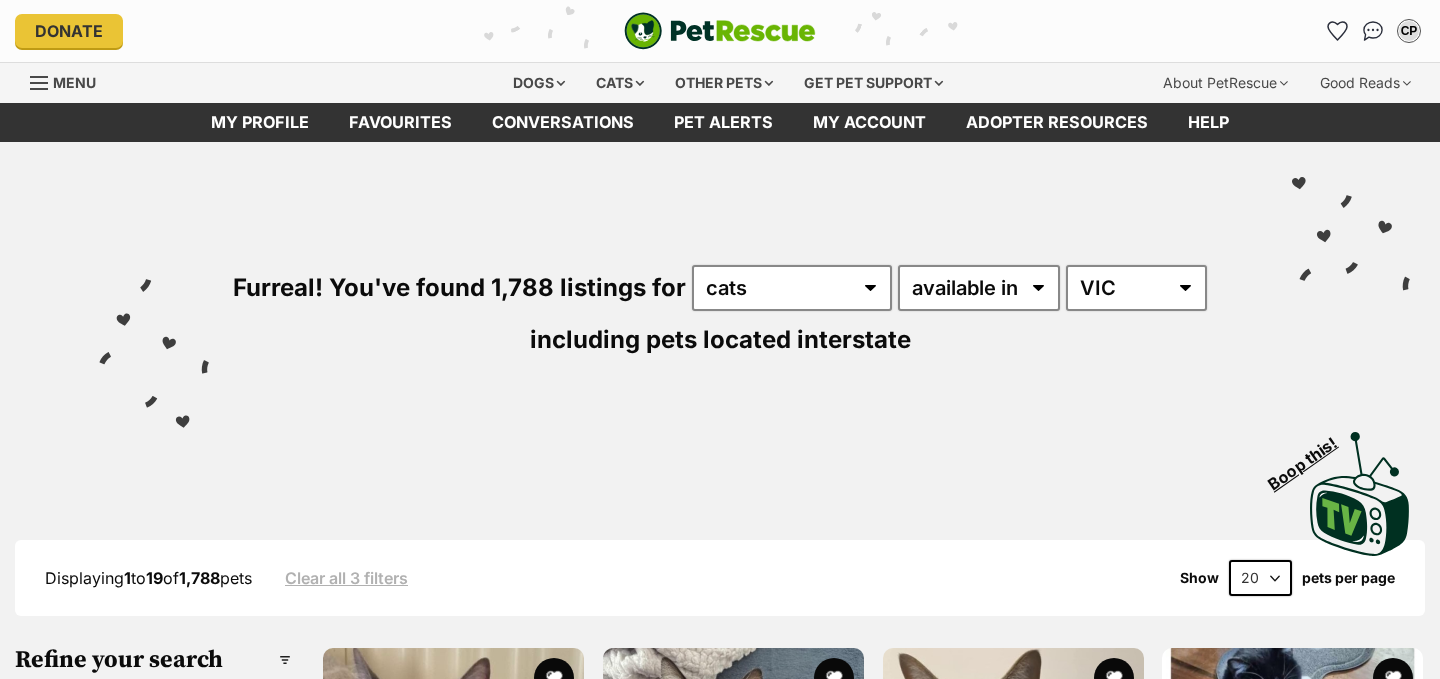 scroll, scrollTop: 45, scrollLeft: 0, axis: vertical 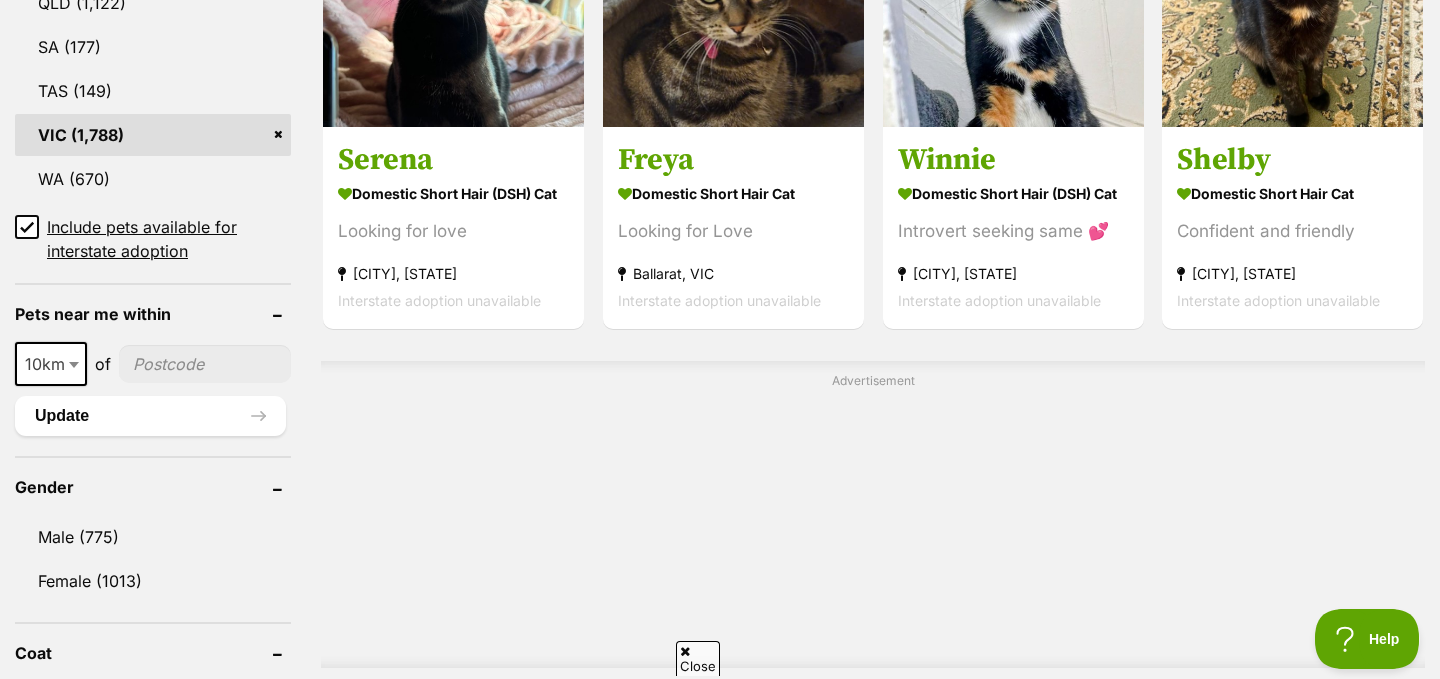 click at bounding box center (205, 364) 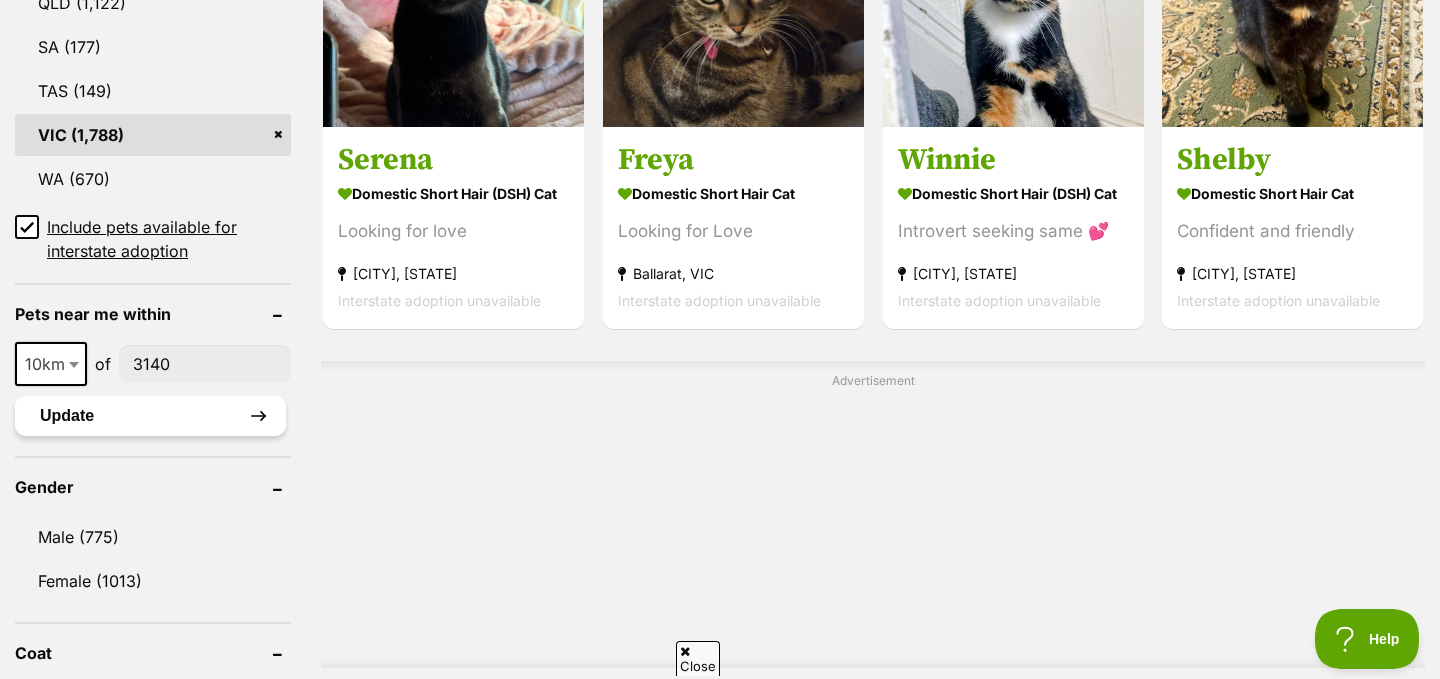 click on "Update" at bounding box center [150, 416] 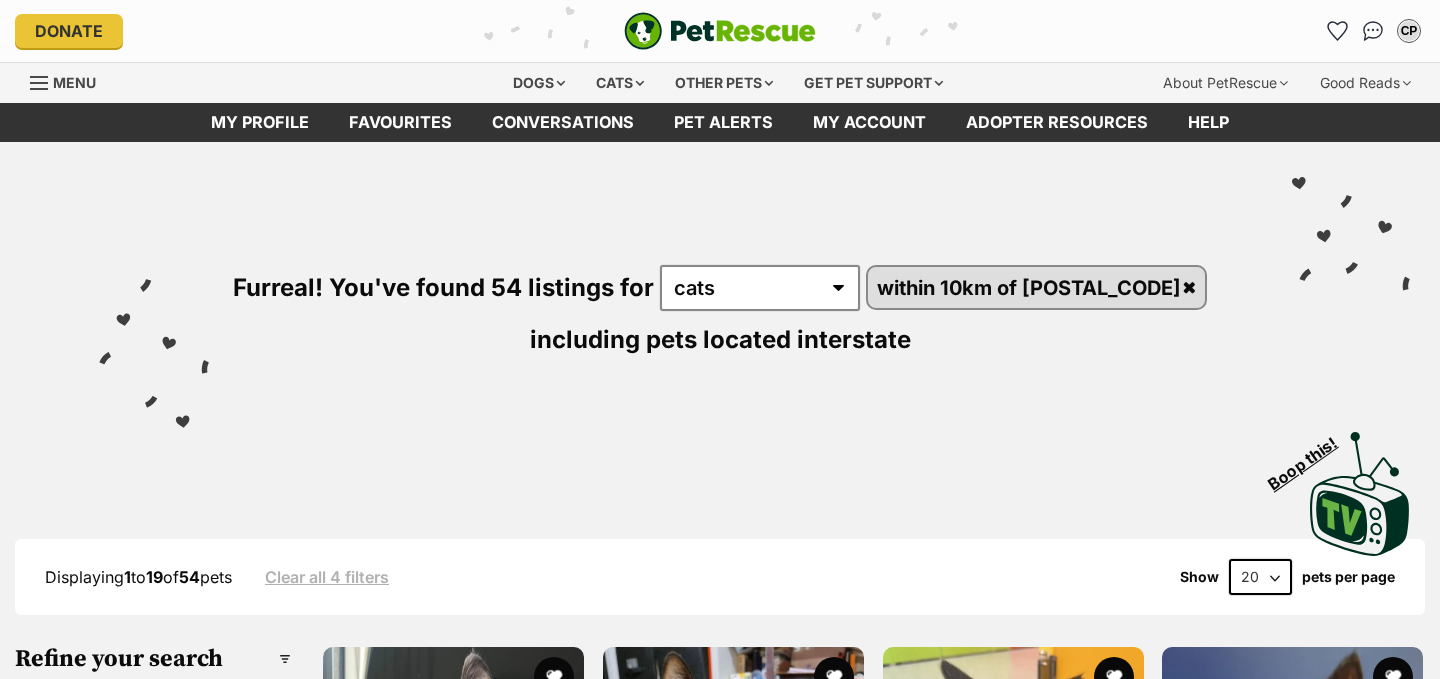scroll, scrollTop: 54, scrollLeft: 0, axis: vertical 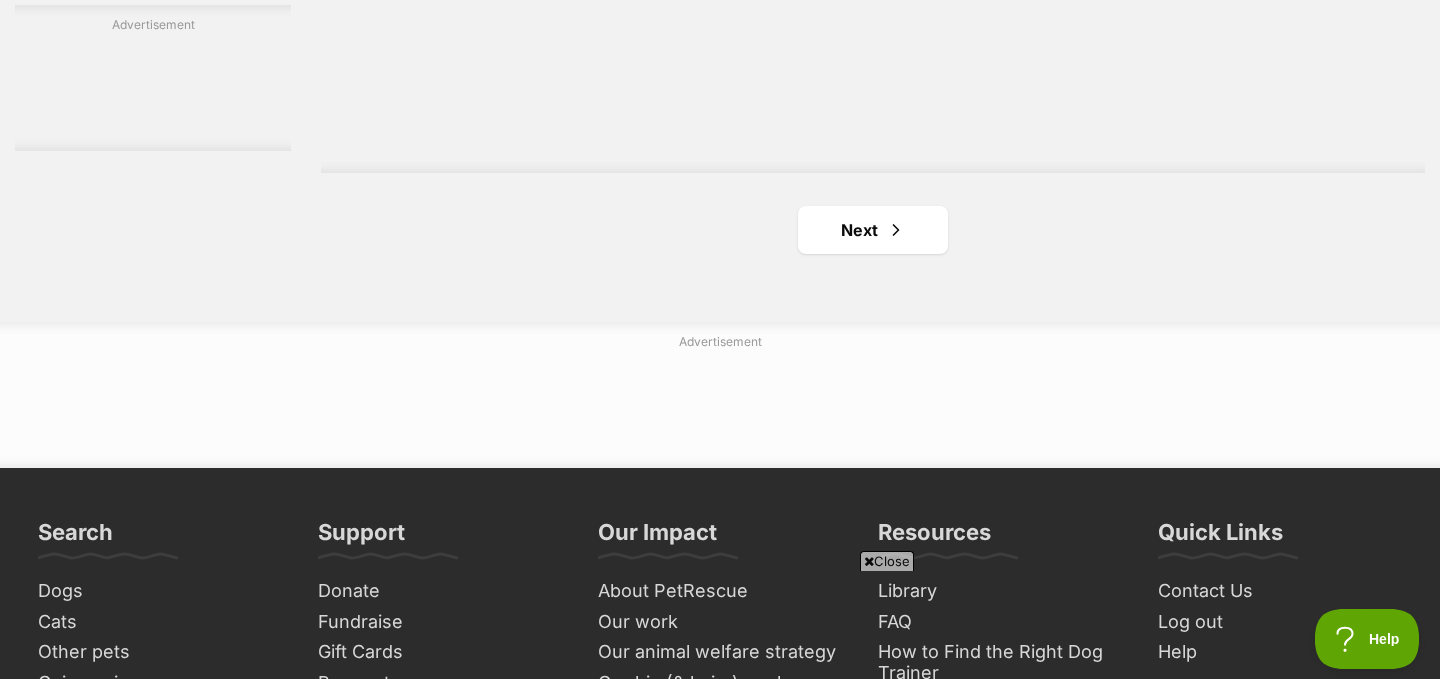 click on "Petey 😺
Domestic Short Hair (DSH) Cat
Playful & Cuddly 💙
Croydon, VIC
Interstate adoption unavailable
Georgie
Domestic Short Hair Cat
Looking for love
Coldstream, VIC
Interstate adoption unavailable
Coal
Domestic Short Hair Cat
Looking for love
Coldstream, VIC
Interstate adoption unavailable
Cinder
Domestic Medium Hair Cat
Looking for love
Coldstream, VIC
Interstate adoption unavailable
Ash
Domestic Medium Hair Cat
Looking for love
Coldstream, VIC
Interstate adoption unavailable
Rachel
Domestic Short Hair (DSH) Cat
Tabby Love!
Wonga Park, VIC
Interstate adoption unavailable
Advertisement
Hazel" at bounding box center (873, -1424) 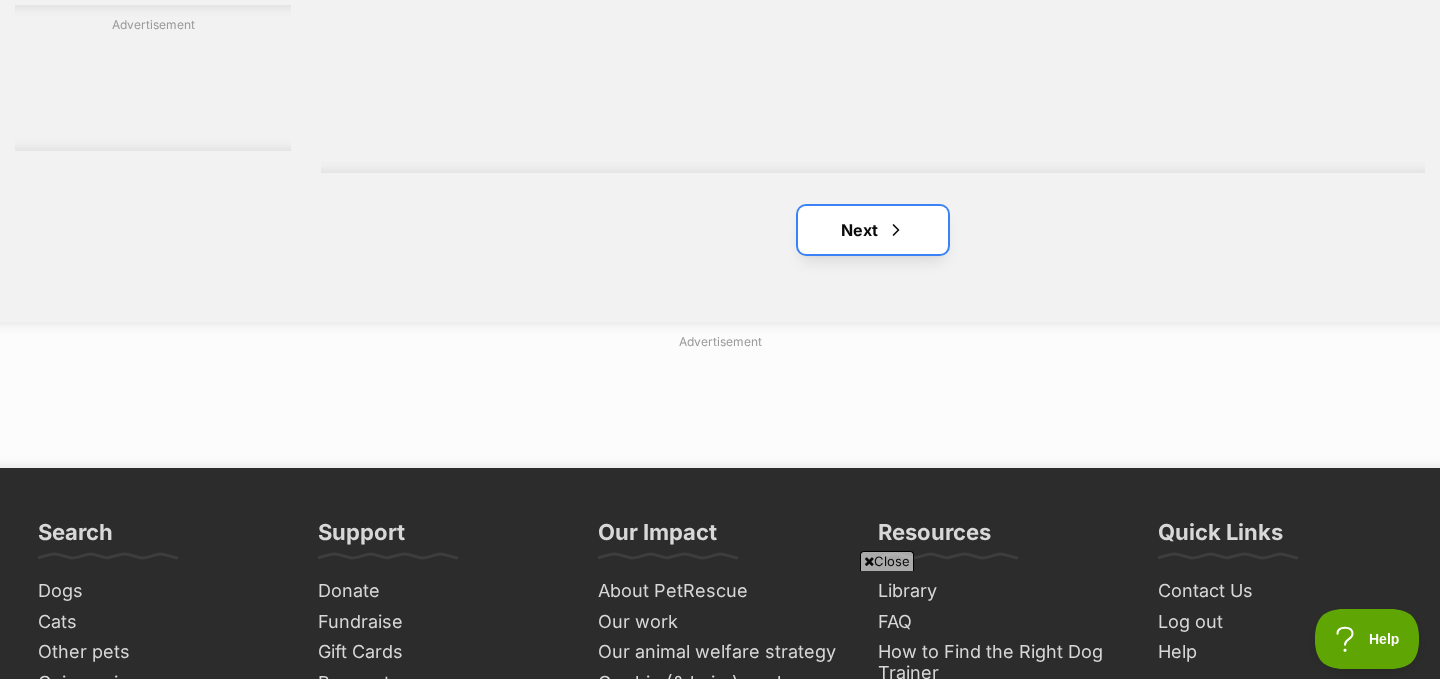 click at bounding box center [896, 230] 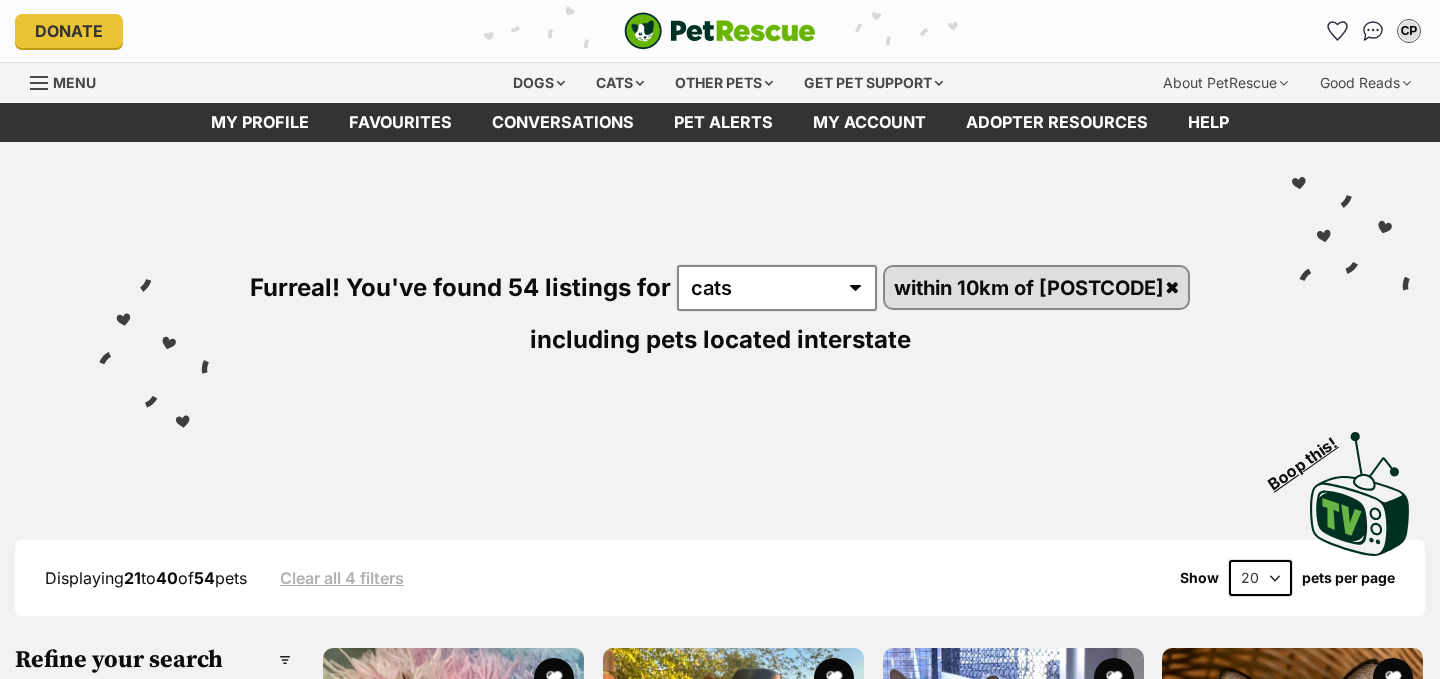 scroll, scrollTop: 0, scrollLeft: 0, axis: both 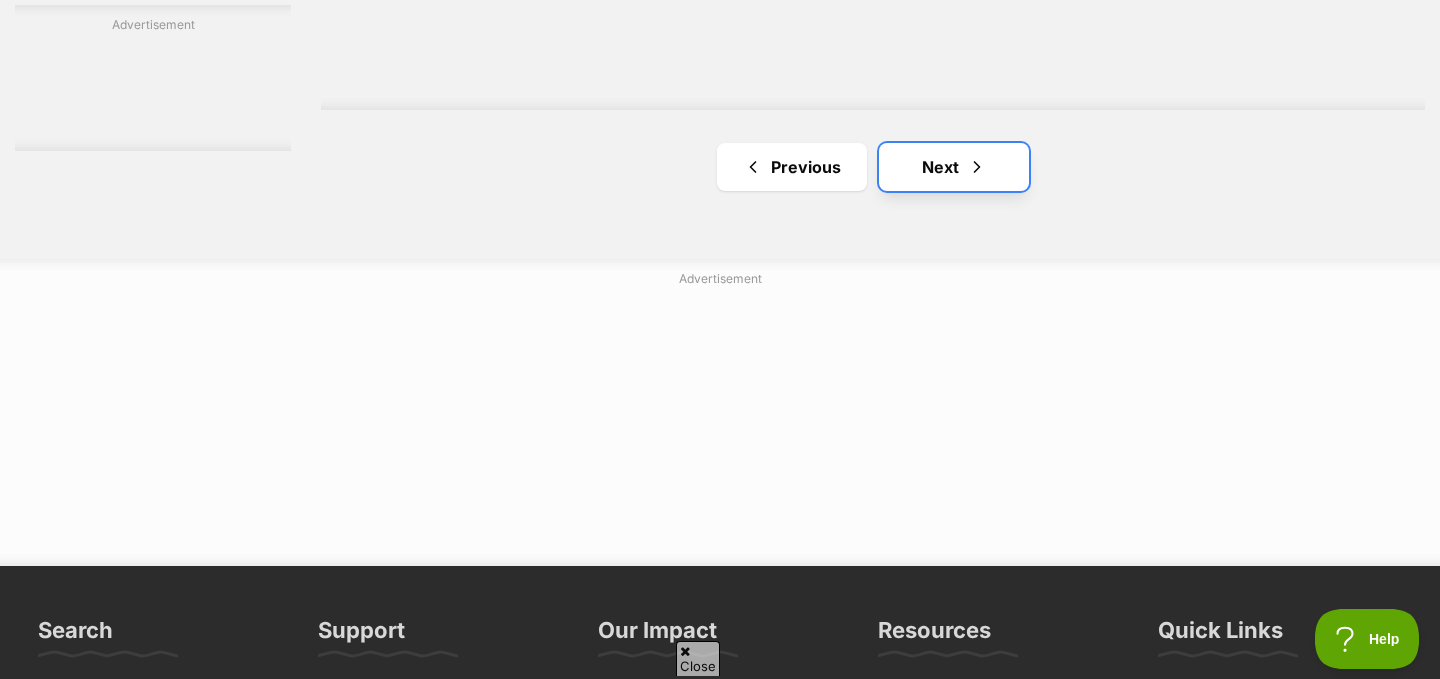 click on "Next" at bounding box center [954, 167] 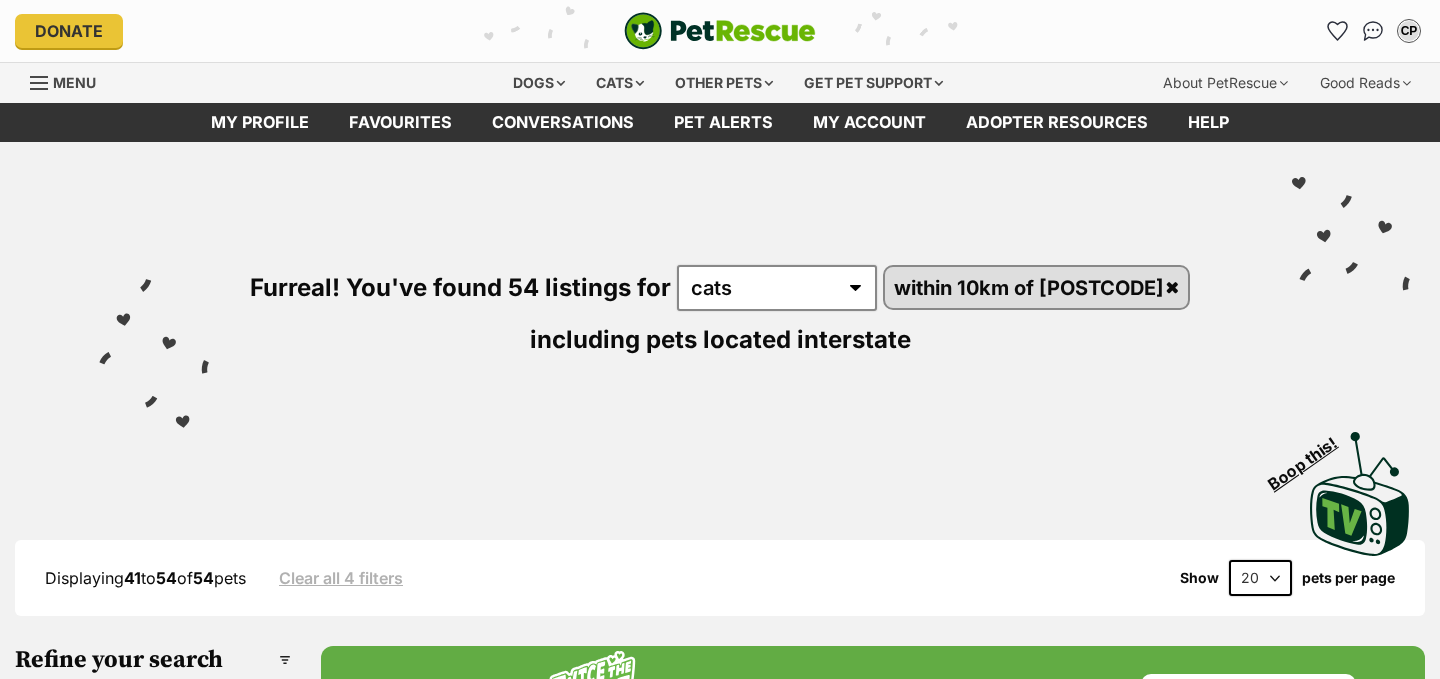 scroll, scrollTop: 80, scrollLeft: 0, axis: vertical 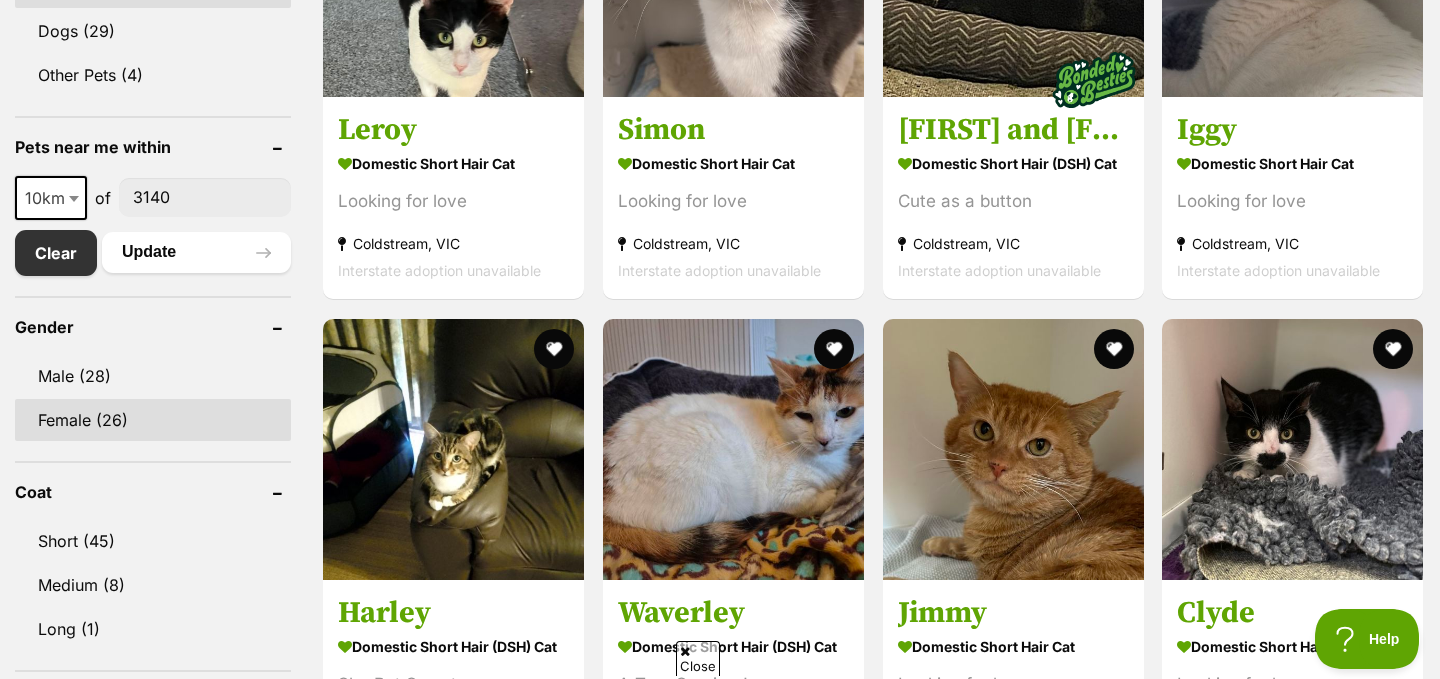 click on "Female (26)" at bounding box center [153, 420] 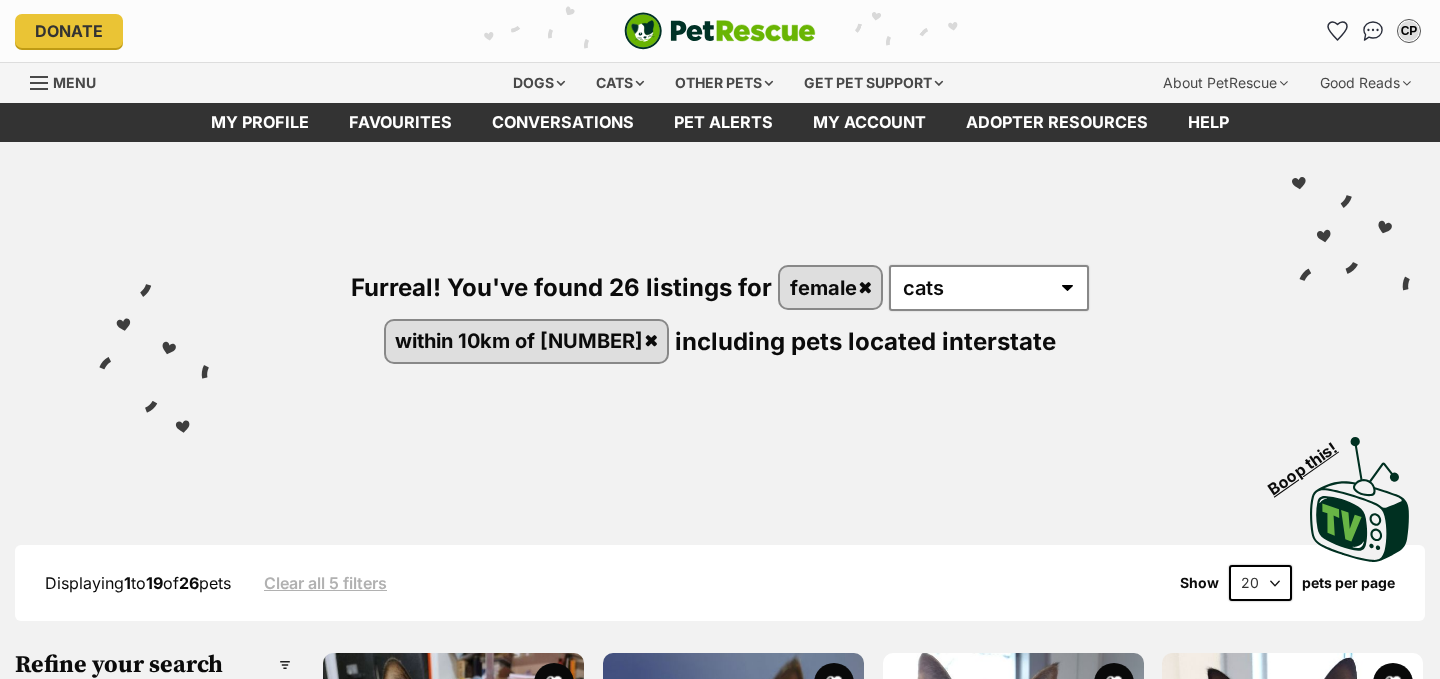 scroll, scrollTop: 0, scrollLeft: 0, axis: both 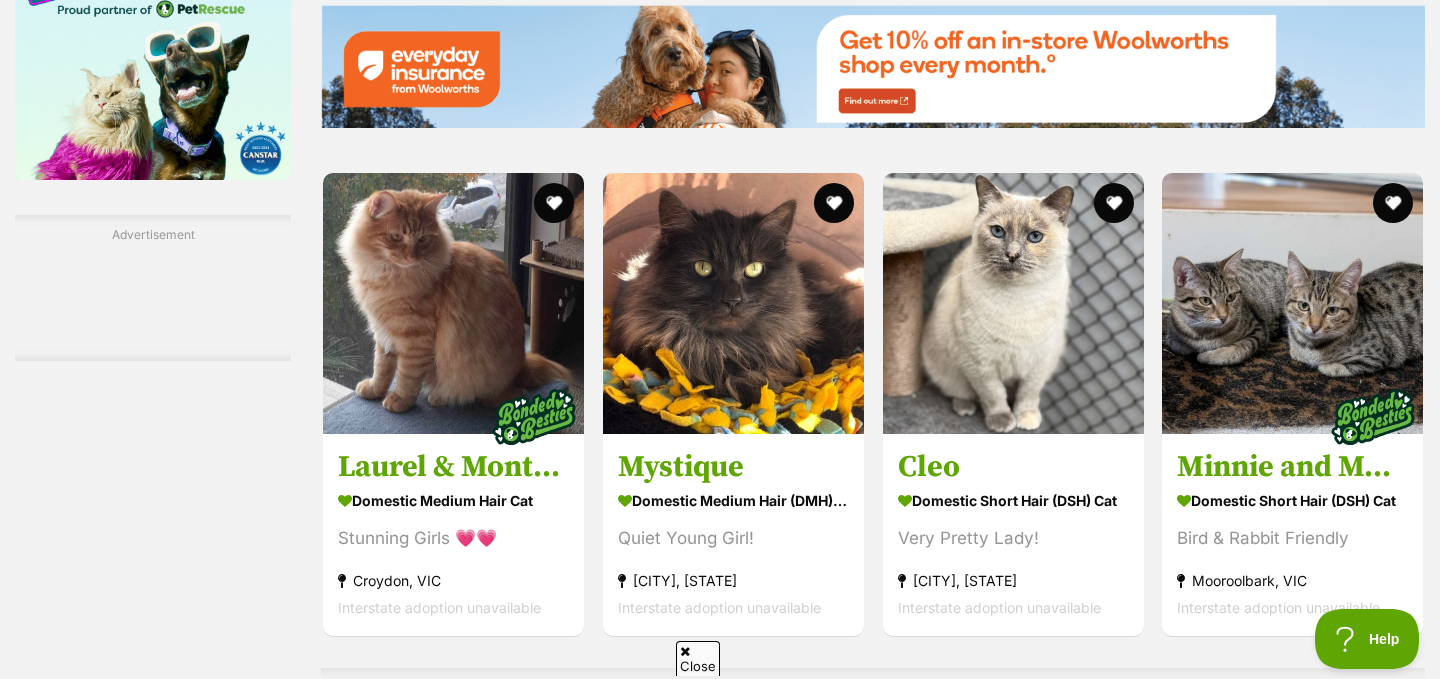 click at bounding box center [685, 651] 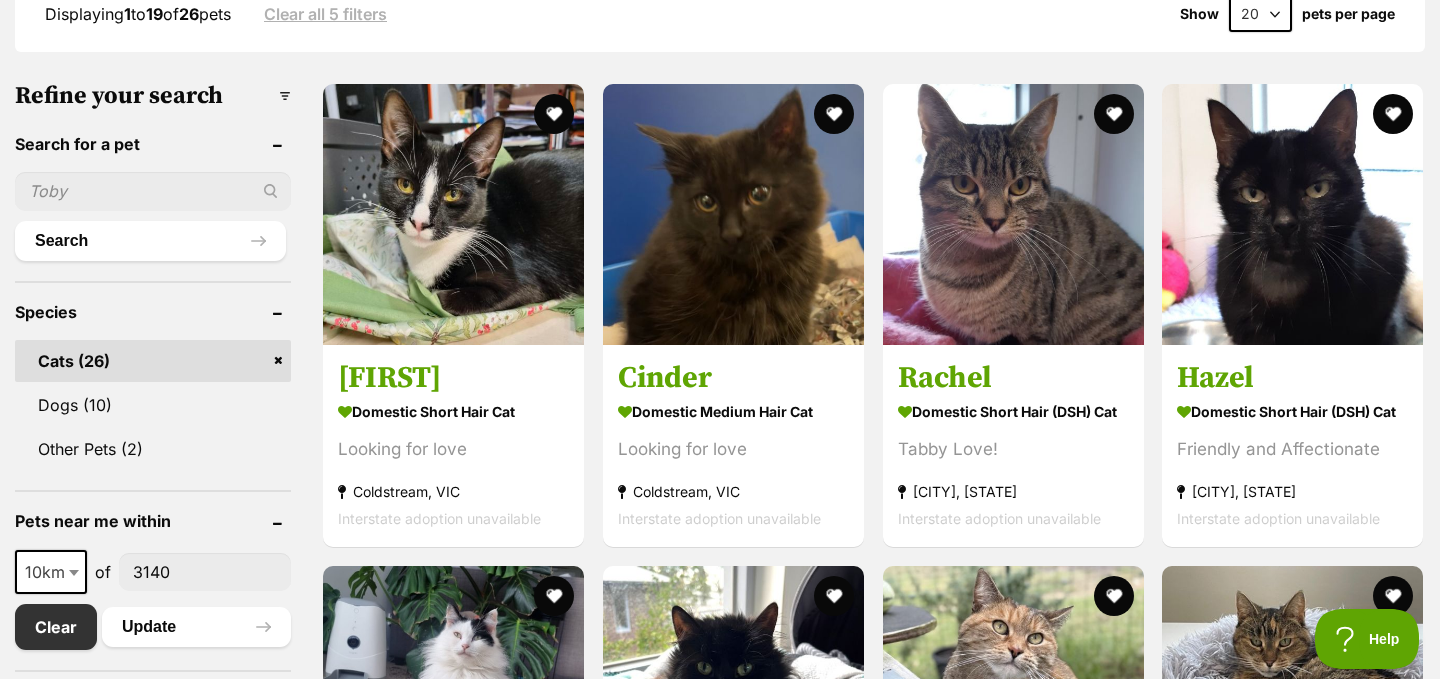 scroll, scrollTop: 529, scrollLeft: 0, axis: vertical 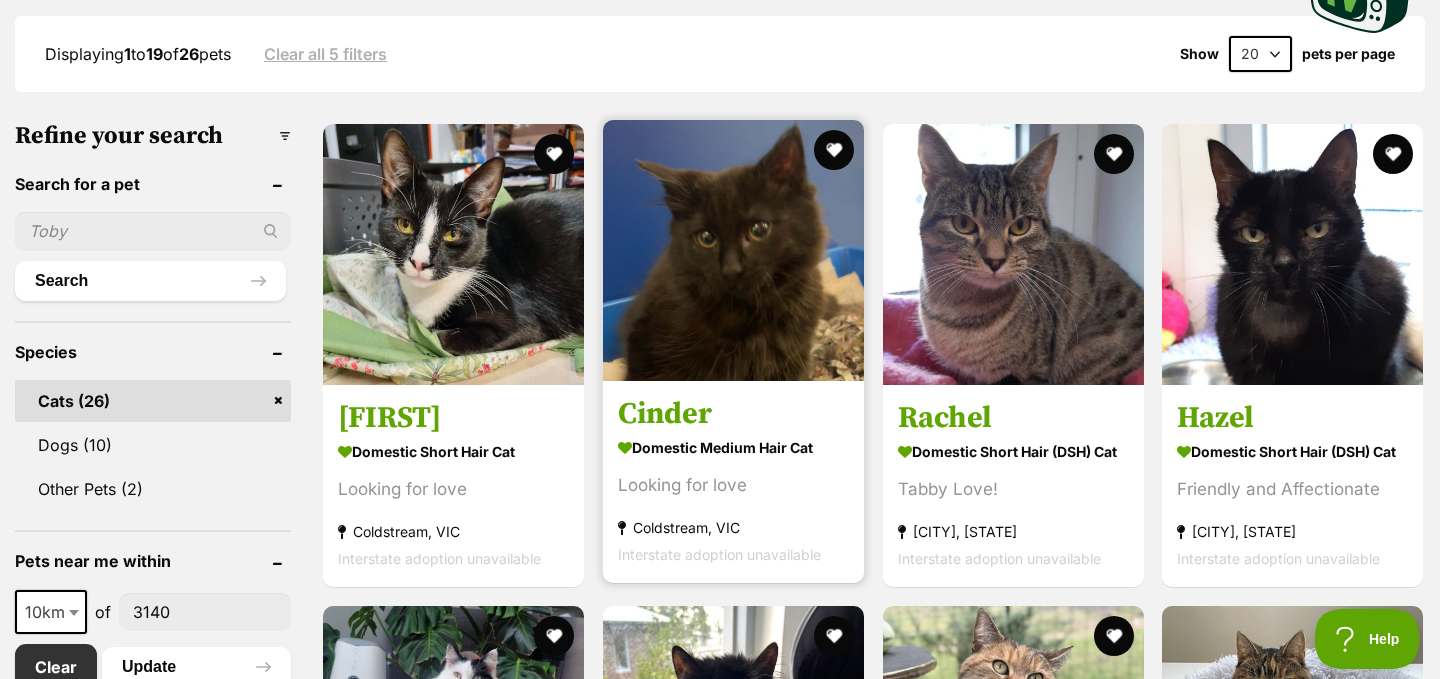 click on "Cinder
Domestic Medium Hair Cat
Looking for love
Coldstream, VIC
Interstate adoption unavailable" at bounding box center (733, 481) 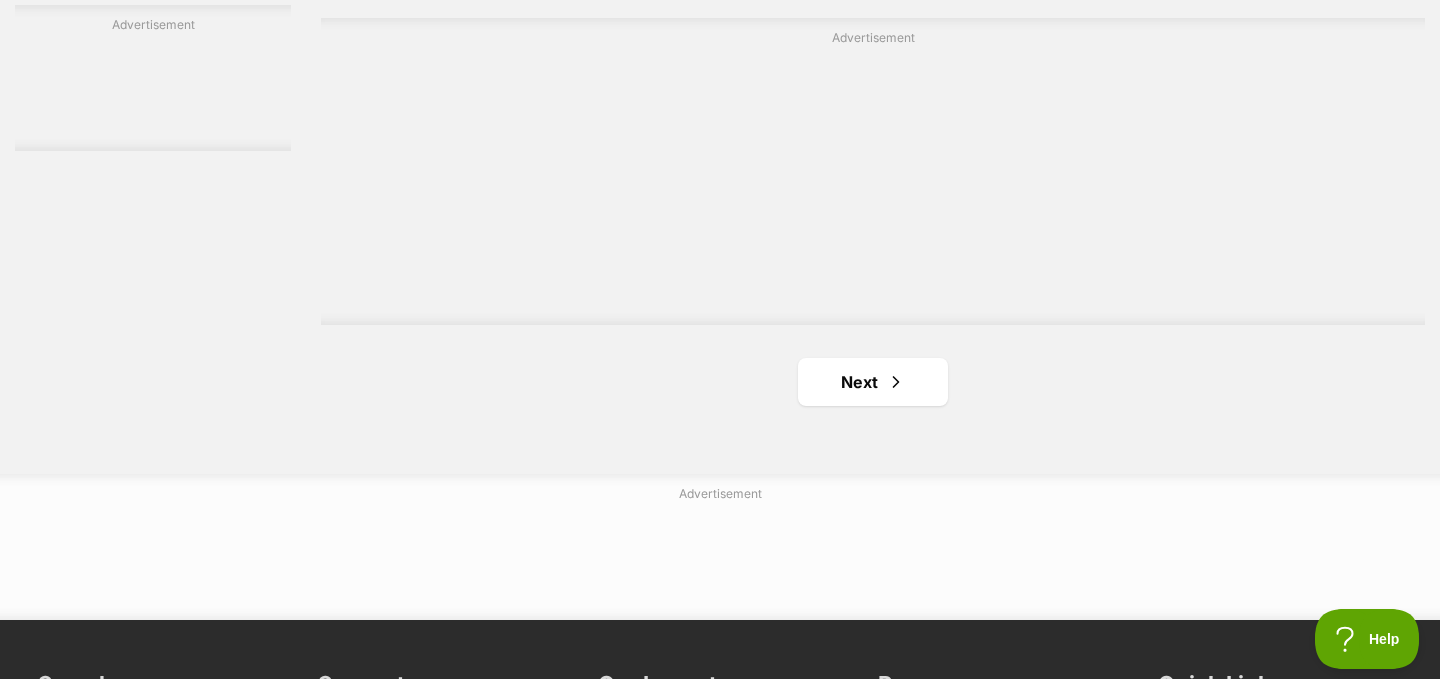 scroll, scrollTop: 3464, scrollLeft: 0, axis: vertical 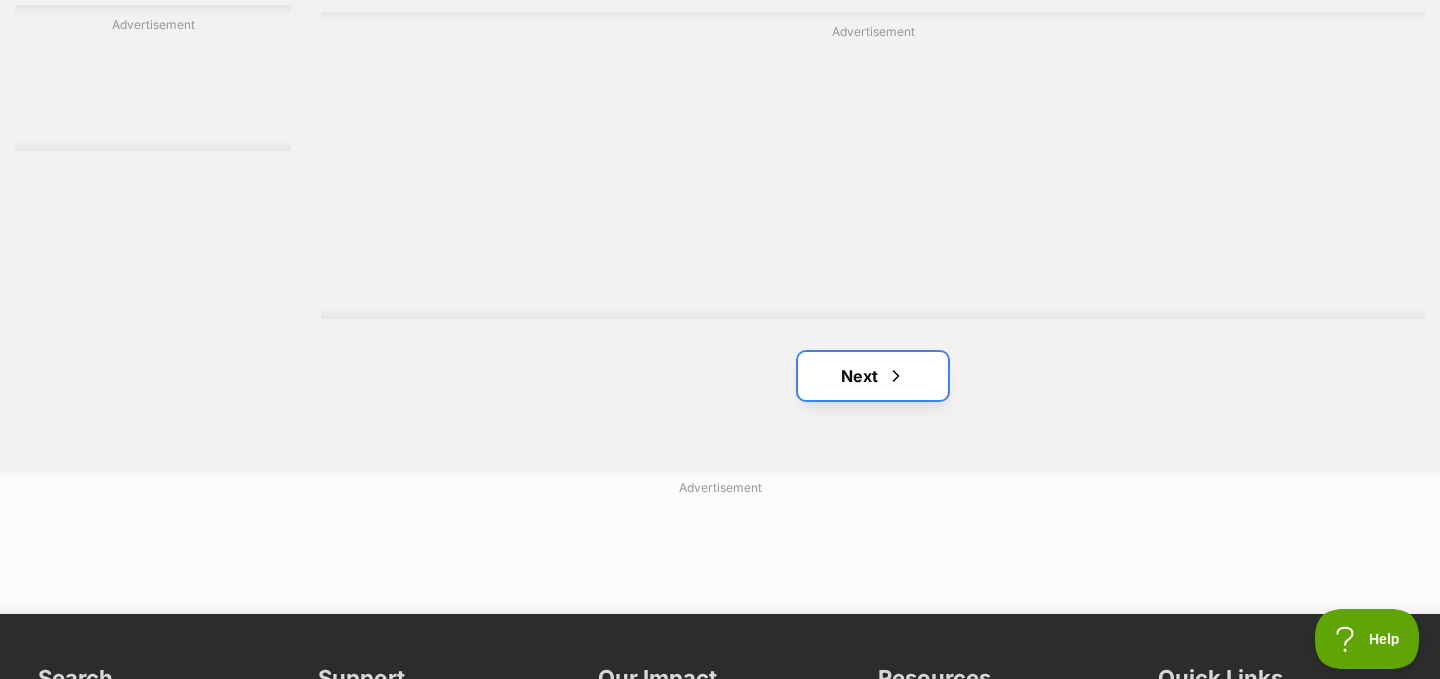 click on "Next" at bounding box center (873, 376) 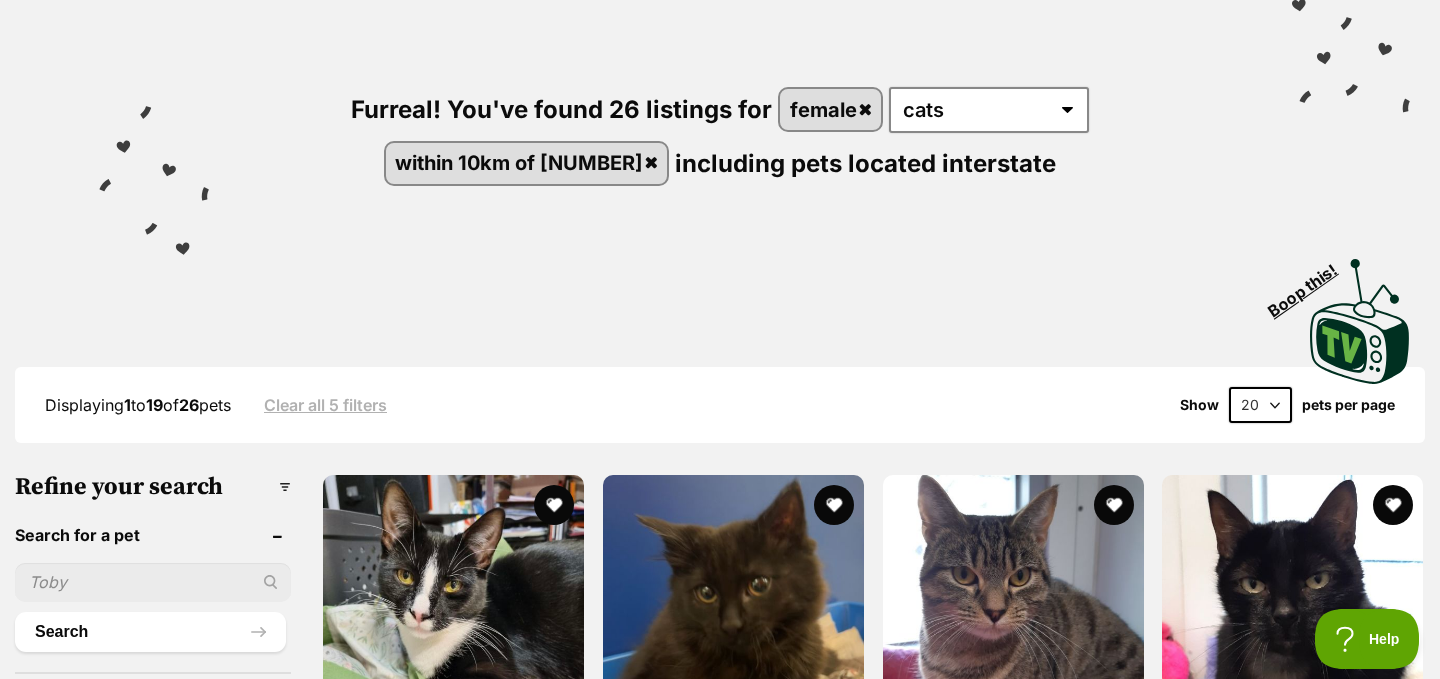 scroll, scrollTop: 5, scrollLeft: 0, axis: vertical 